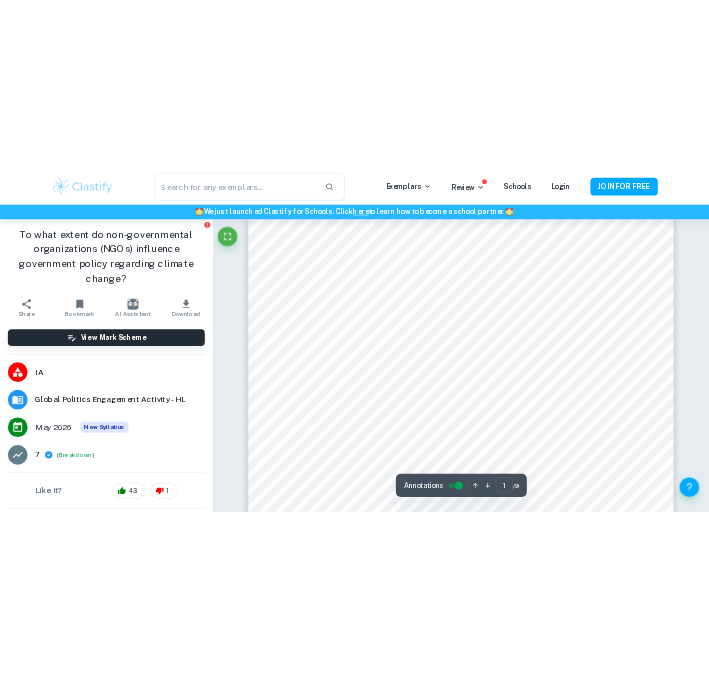scroll, scrollTop: 157, scrollLeft: 0, axis: vertical 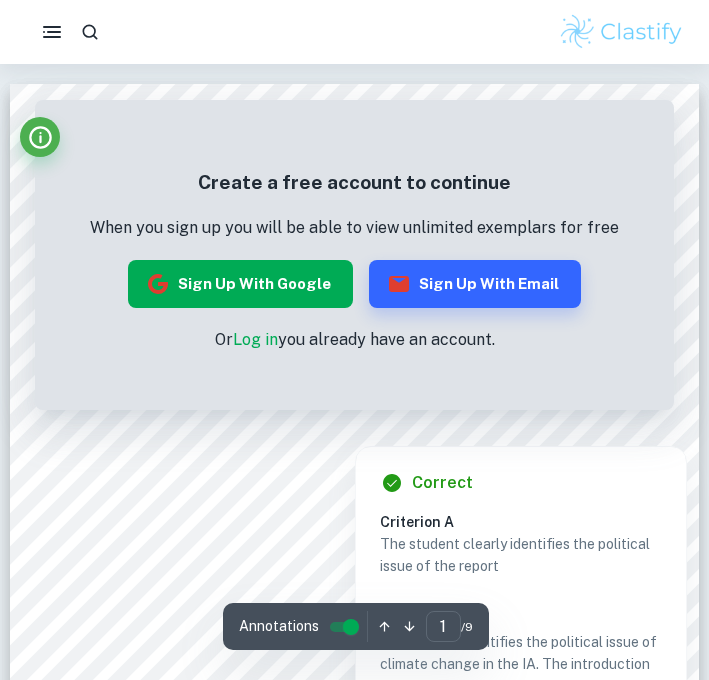 click on "Sign up with Google" at bounding box center (240, 284) 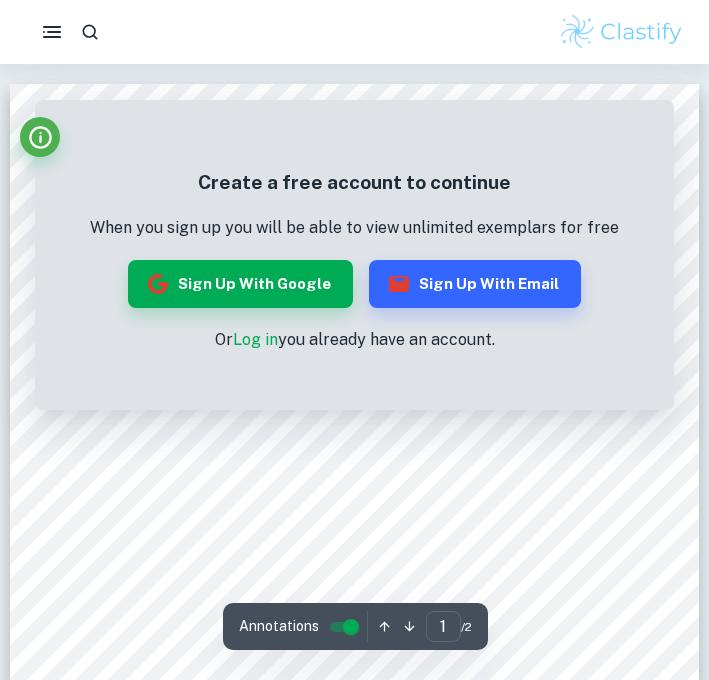 scroll, scrollTop: 11, scrollLeft: 0, axis: vertical 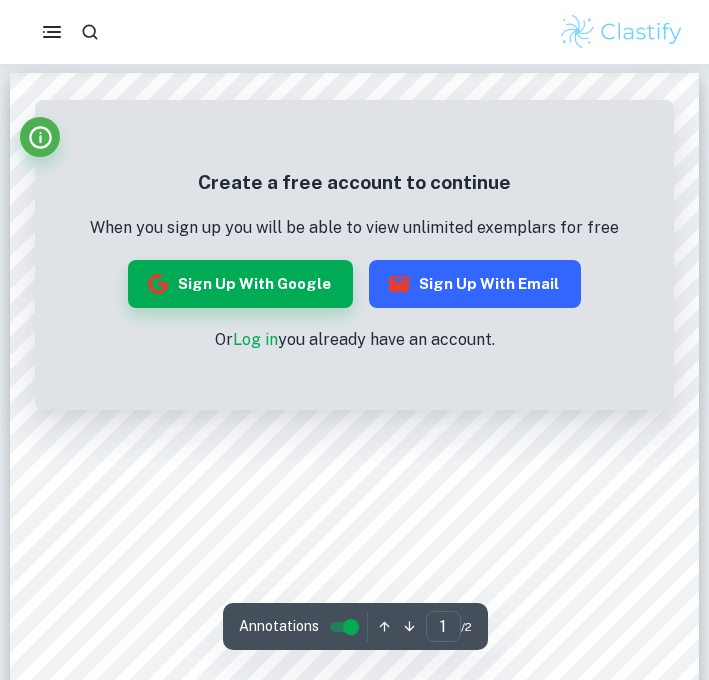 click on "Sign up with Email" at bounding box center (475, 284) 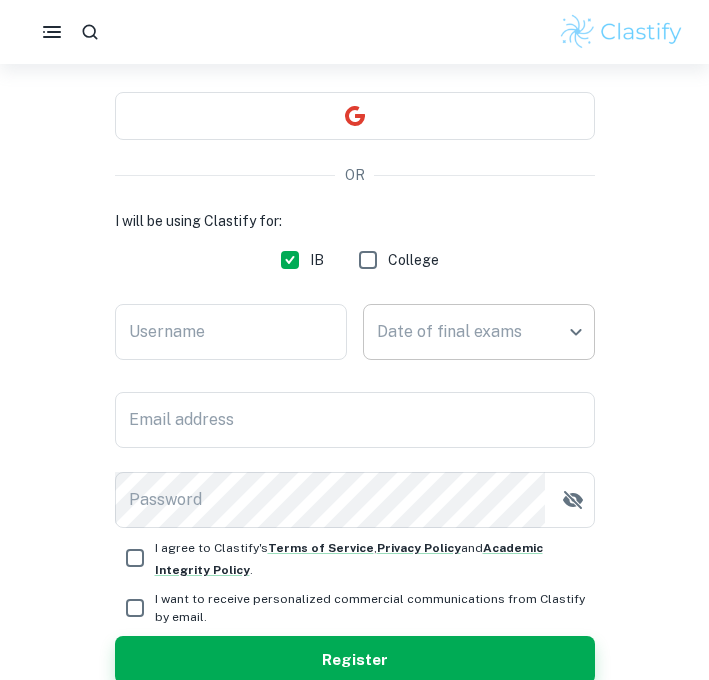 scroll, scrollTop: 183, scrollLeft: 0, axis: vertical 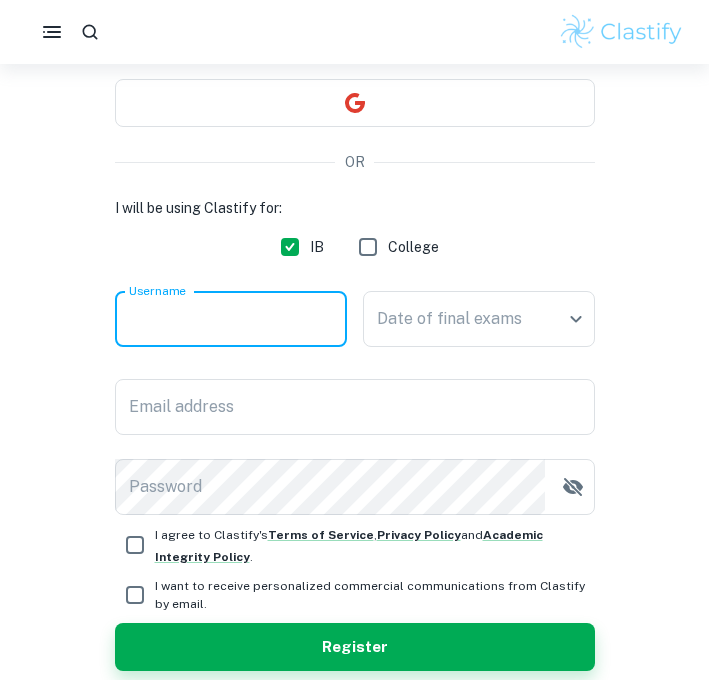 click on "Username" at bounding box center (231, 319) 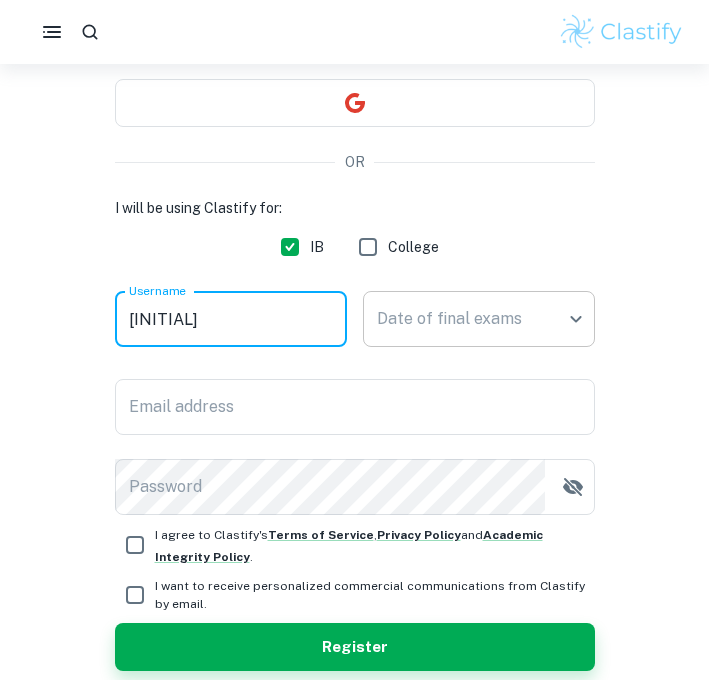 type on "jp" 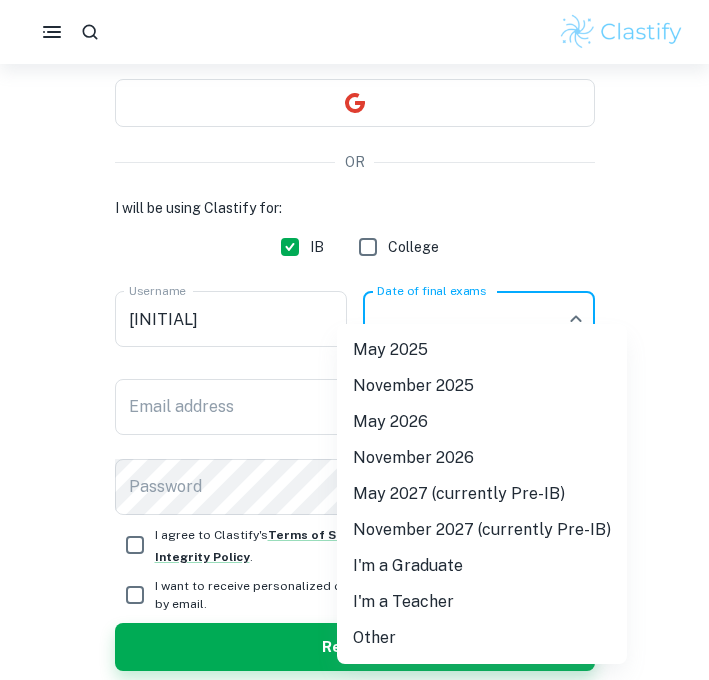 drag, startPoint x: 463, startPoint y: 382, endPoint x: 458, endPoint y: 419, distance: 37.336308 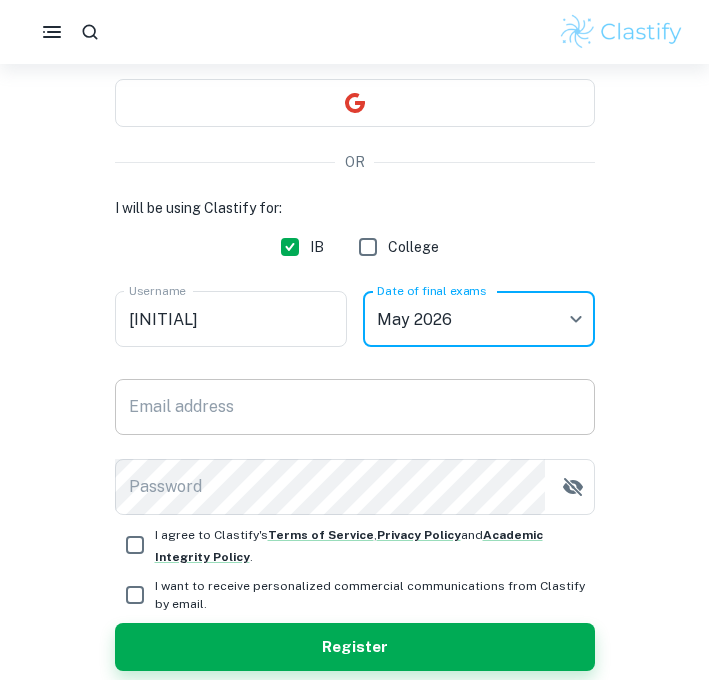 click on "Email address" at bounding box center [355, 407] 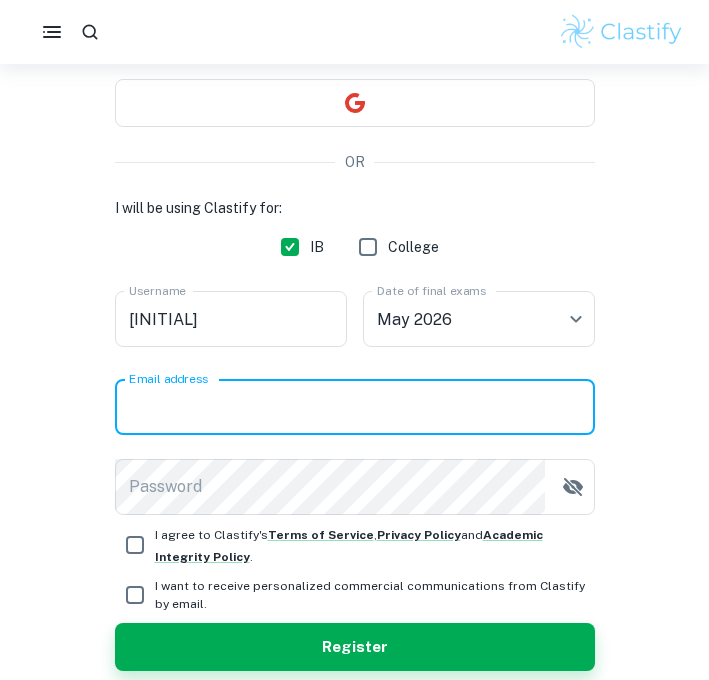 type on "201244@student.nlcssingapore.sg" 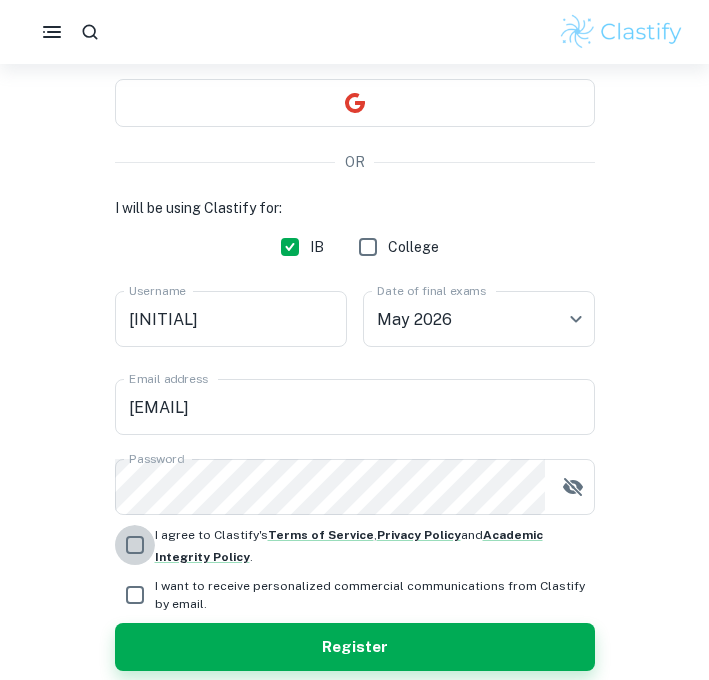click on "I agree to Clastify's  Terms of Service ,  Privacy Policy  and  Academic Integrity Policy ." at bounding box center [135, 545] 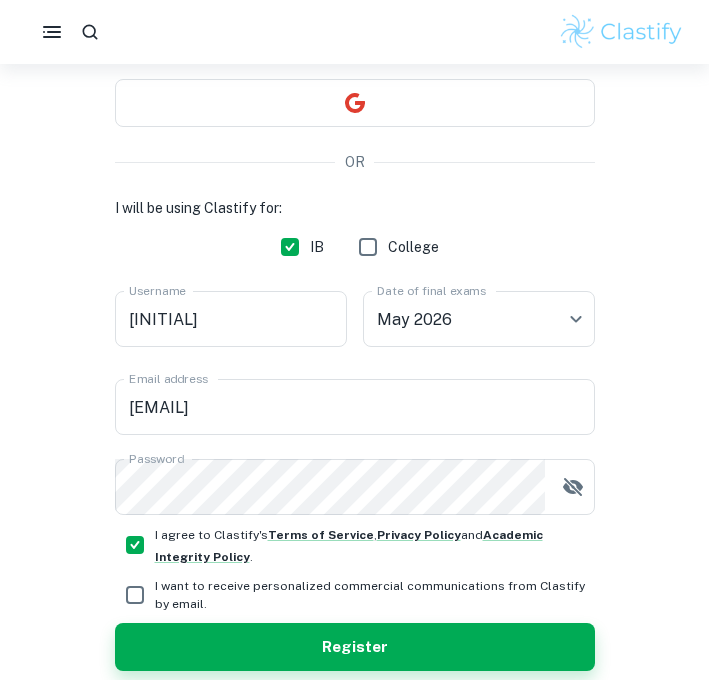 scroll, scrollTop: 245, scrollLeft: 0, axis: vertical 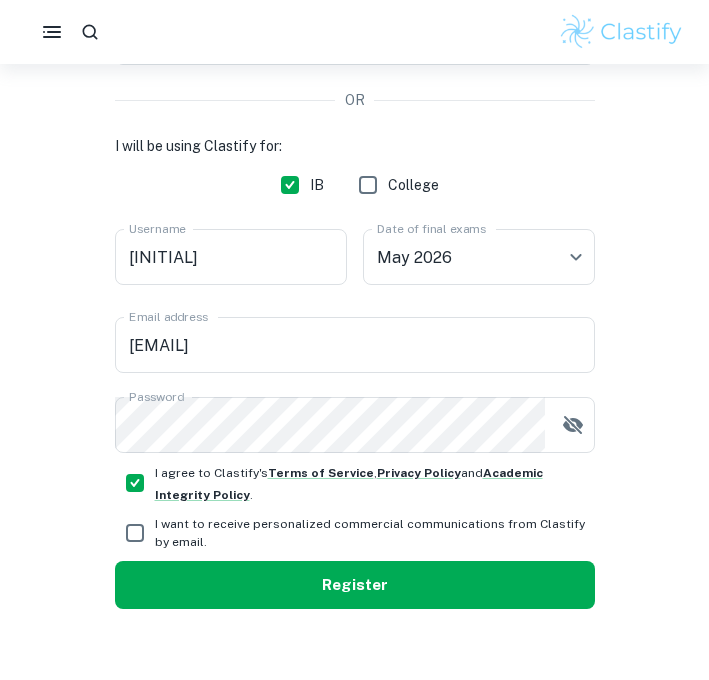 click on "Register" at bounding box center (355, 585) 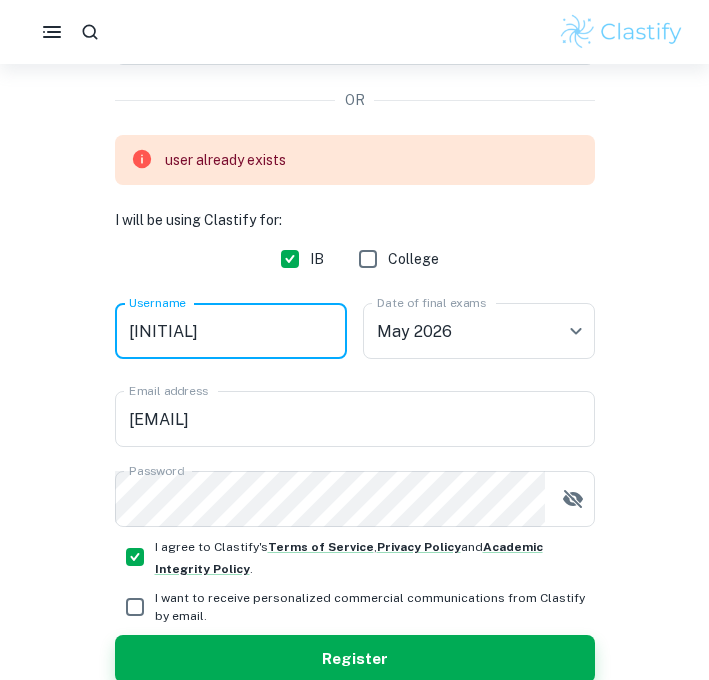 click on "jp" at bounding box center [231, 331] 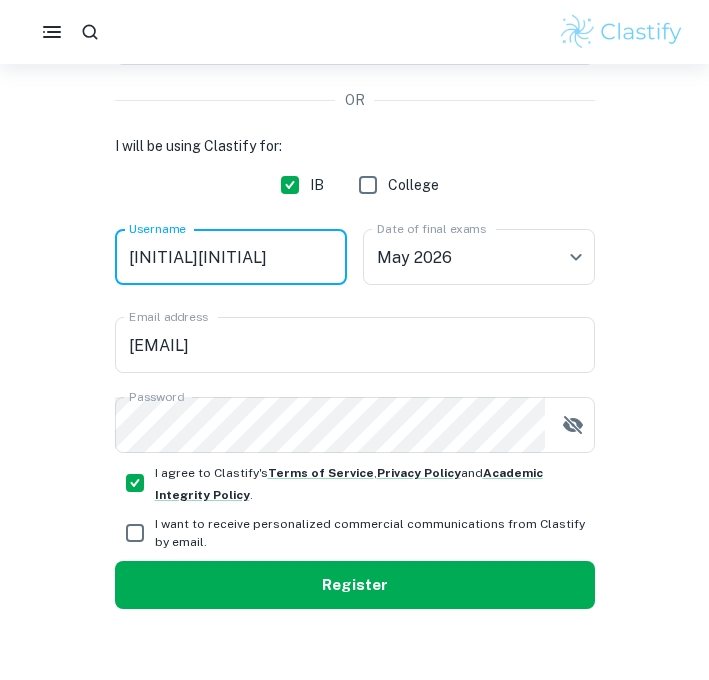 type on "jpp" 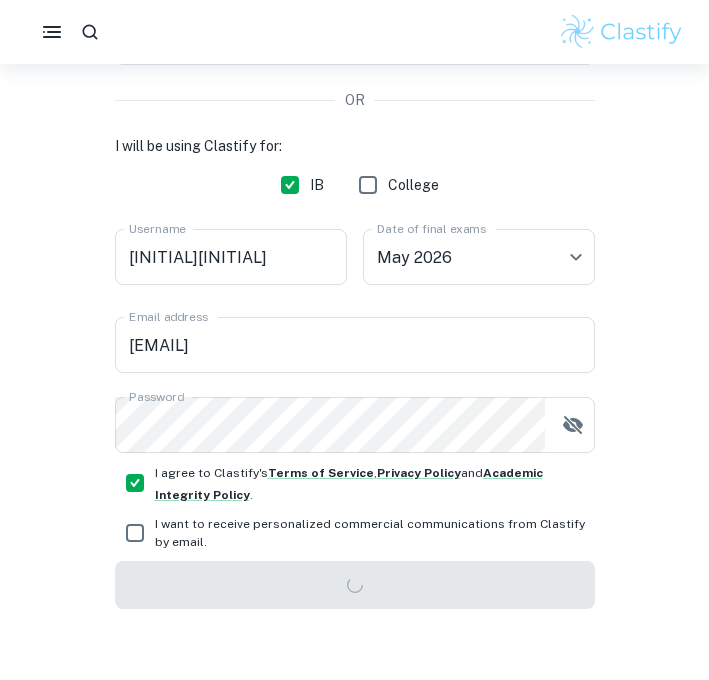 scroll, scrollTop: 64, scrollLeft: 0, axis: vertical 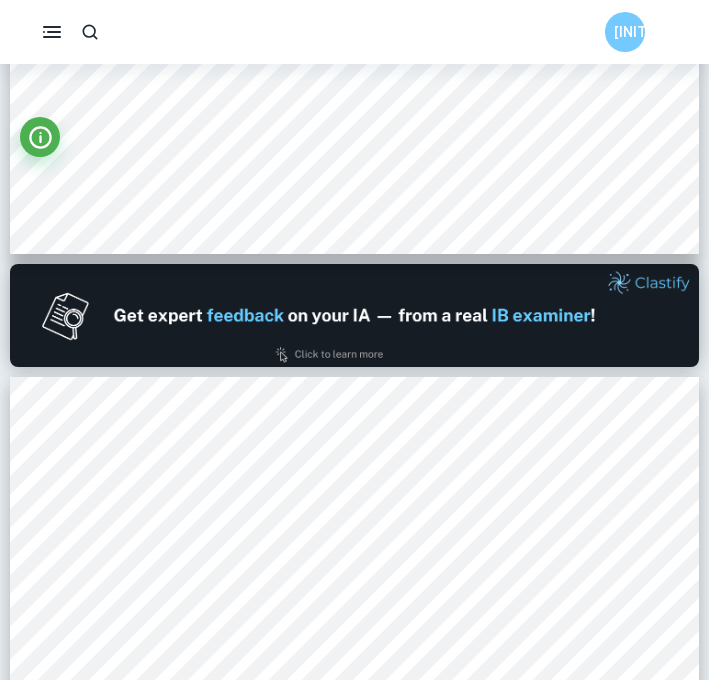 type on "1" 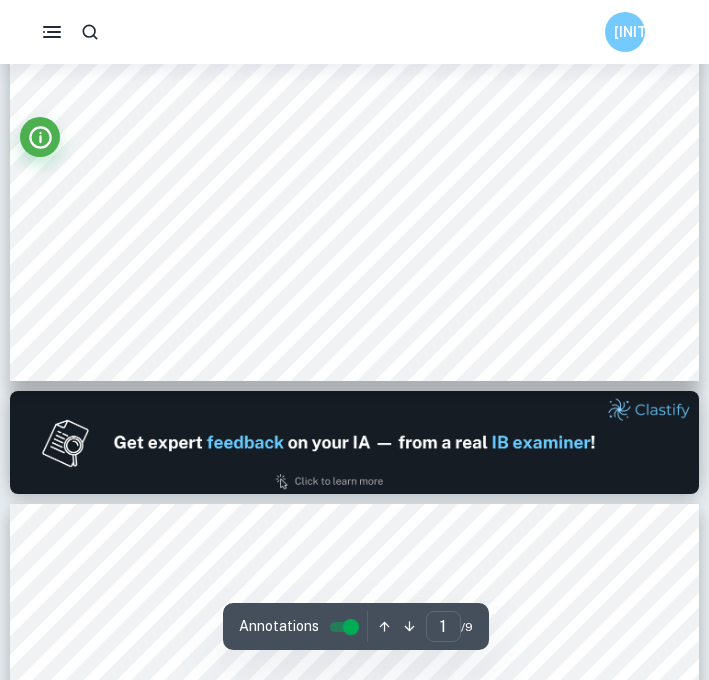 scroll, scrollTop: 672, scrollLeft: 0, axis: vertical 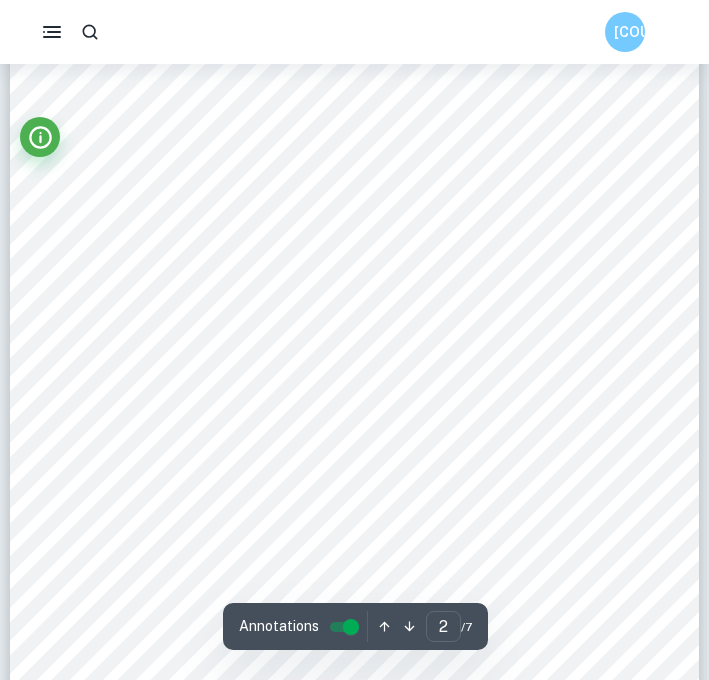 type on "1" 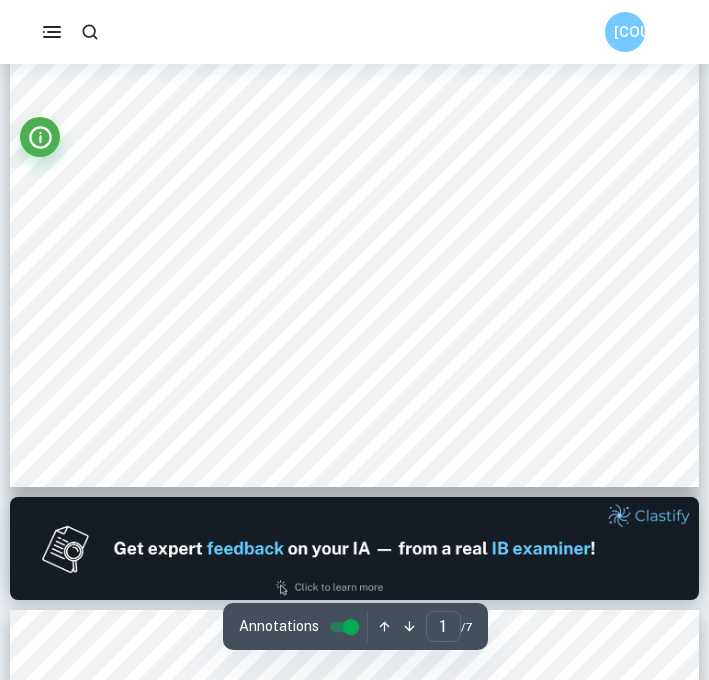 scroll, scrollTop: 0, scrollLeft: 0, axis: both 